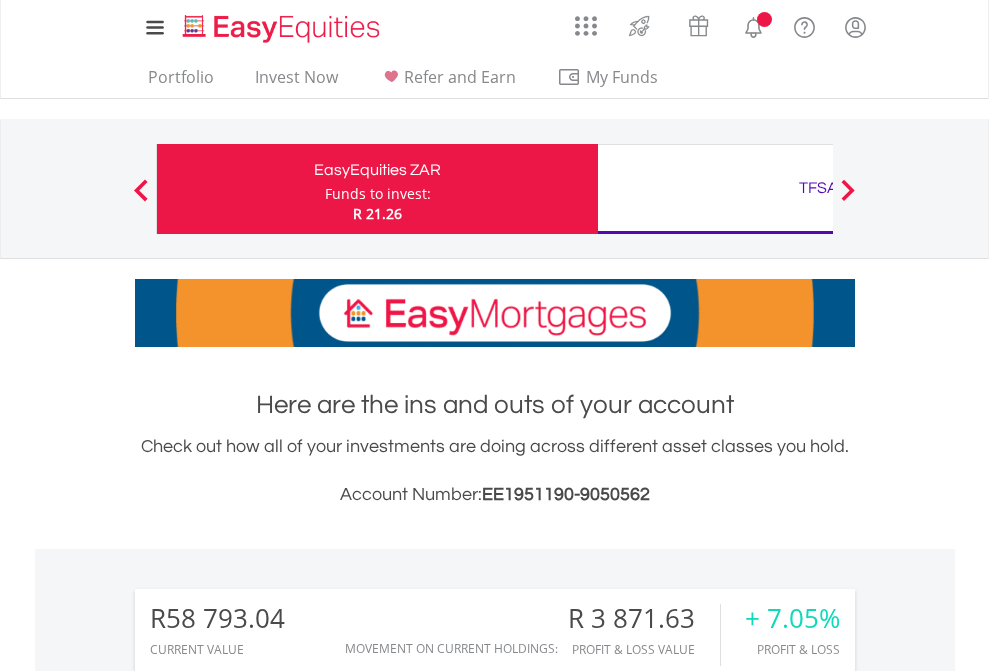 scroll, scrollTop: 0, scrollLeft: 0, axis: both 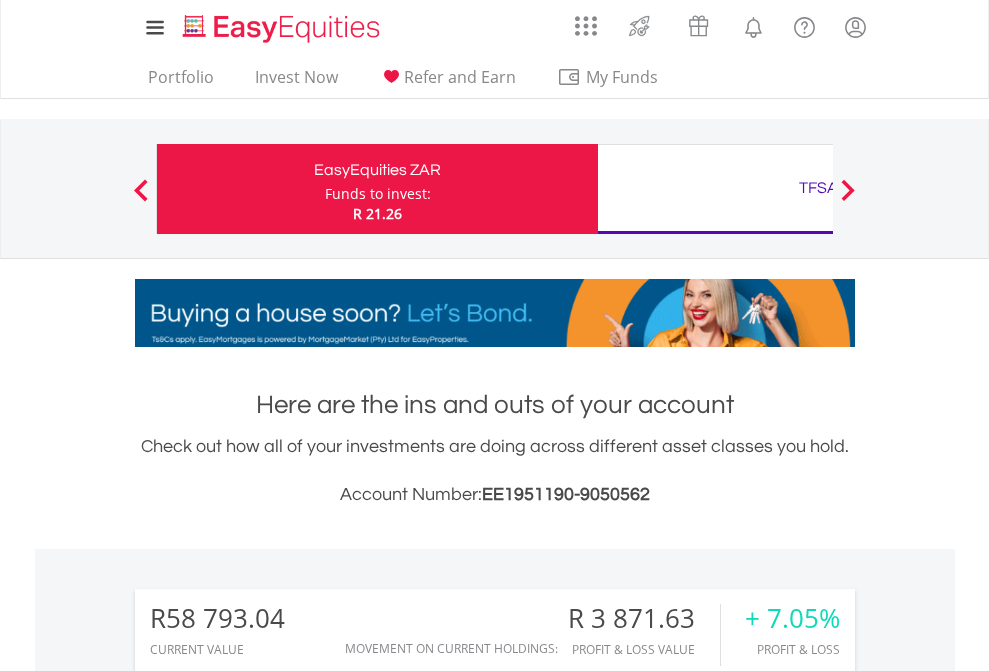 click on "Funds to invest:" at bounding box center [378, 194] 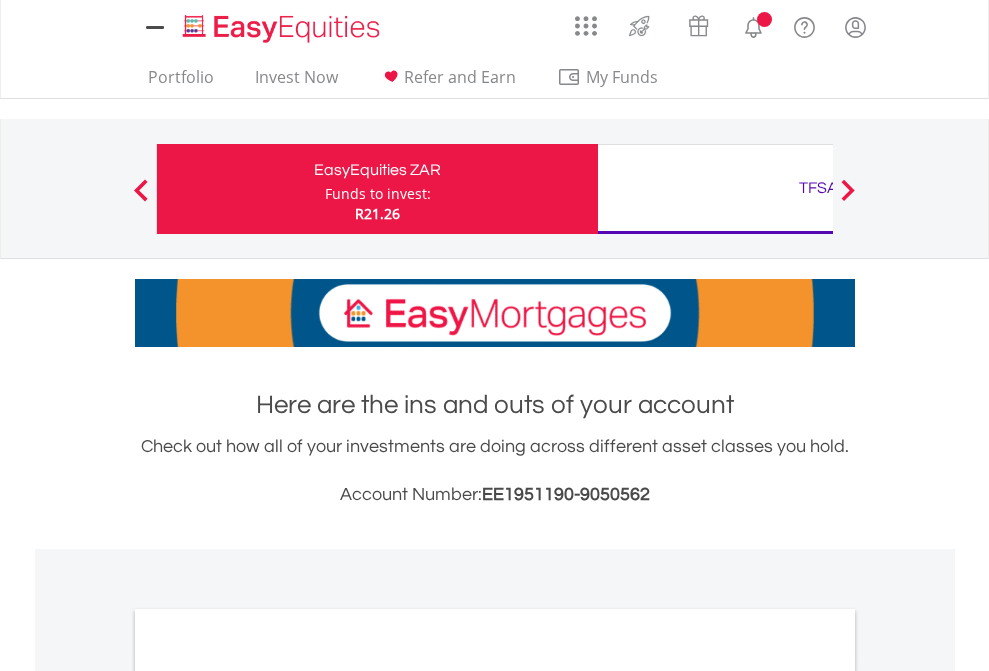 scroll, scrollTop: 0, scrollLeft: 0, axis: both 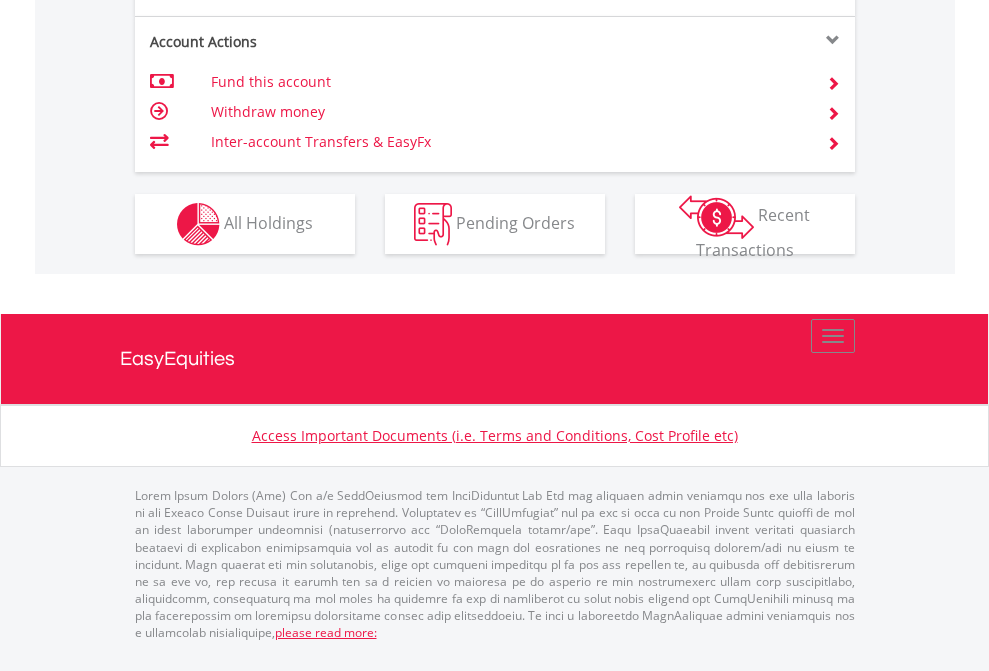click on "Investment types" at bounding box center [706, -337] 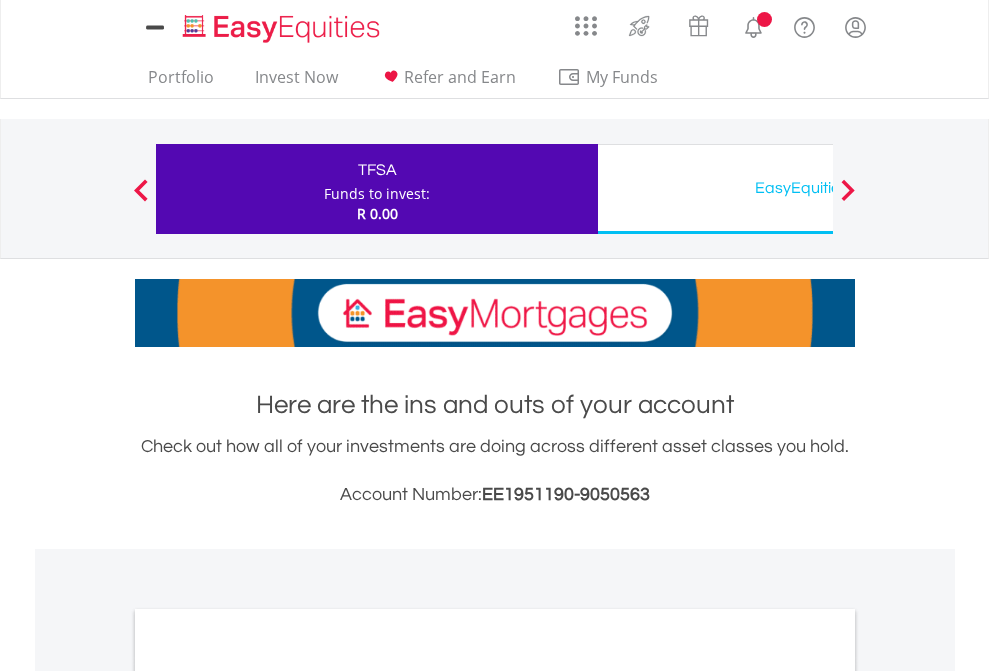 scroll, scrollTop: 0, scrollLeft: 0, axis: both 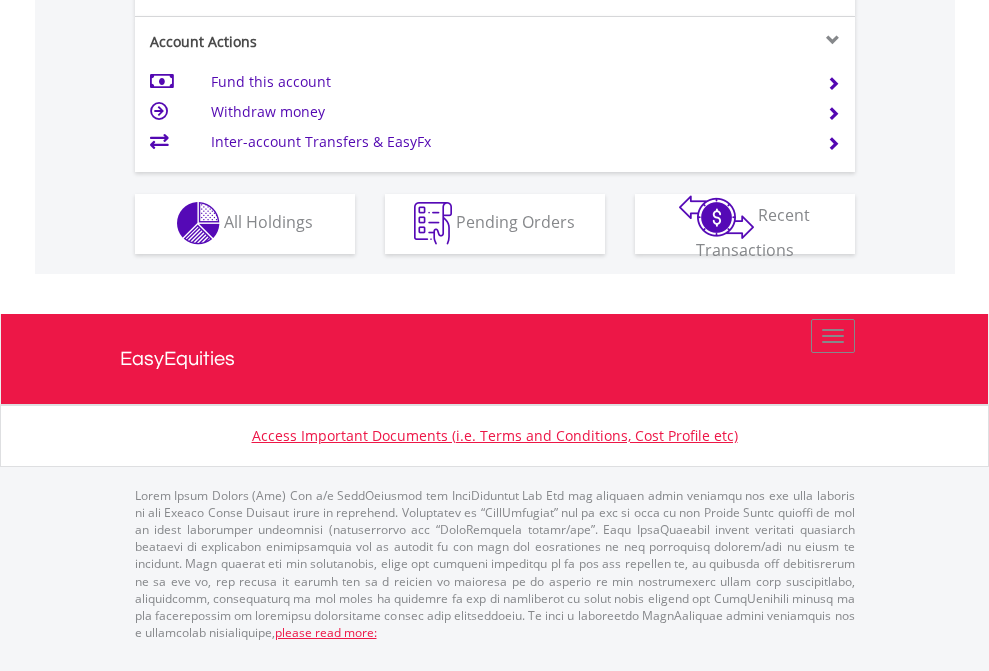 click on "Investment types" at bounding box center [706, -353] 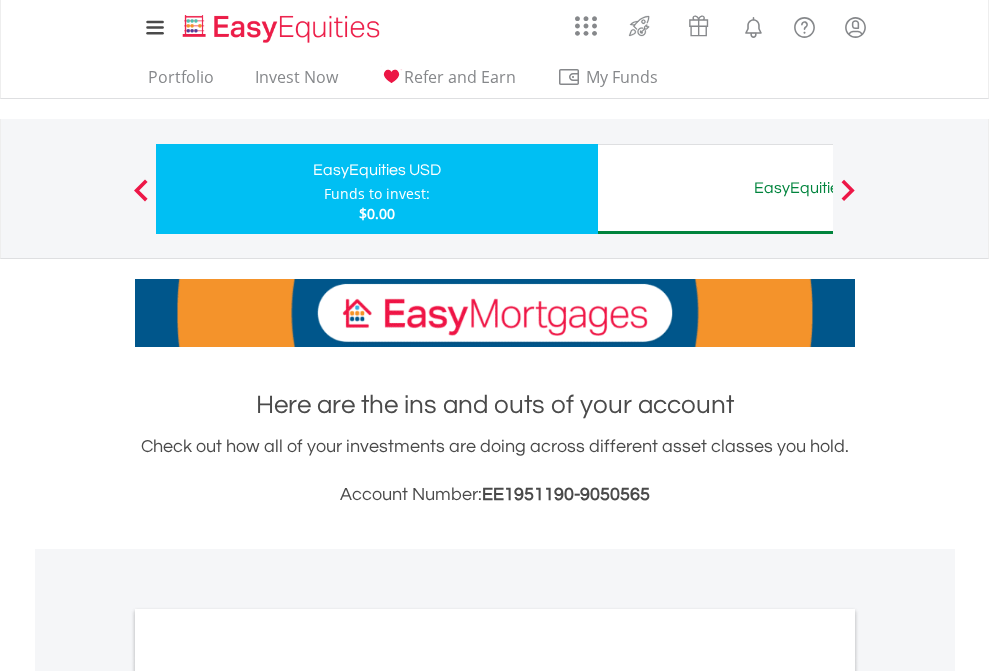 scroll, scrollTop: 0, scrollLeft: 0, axis: both 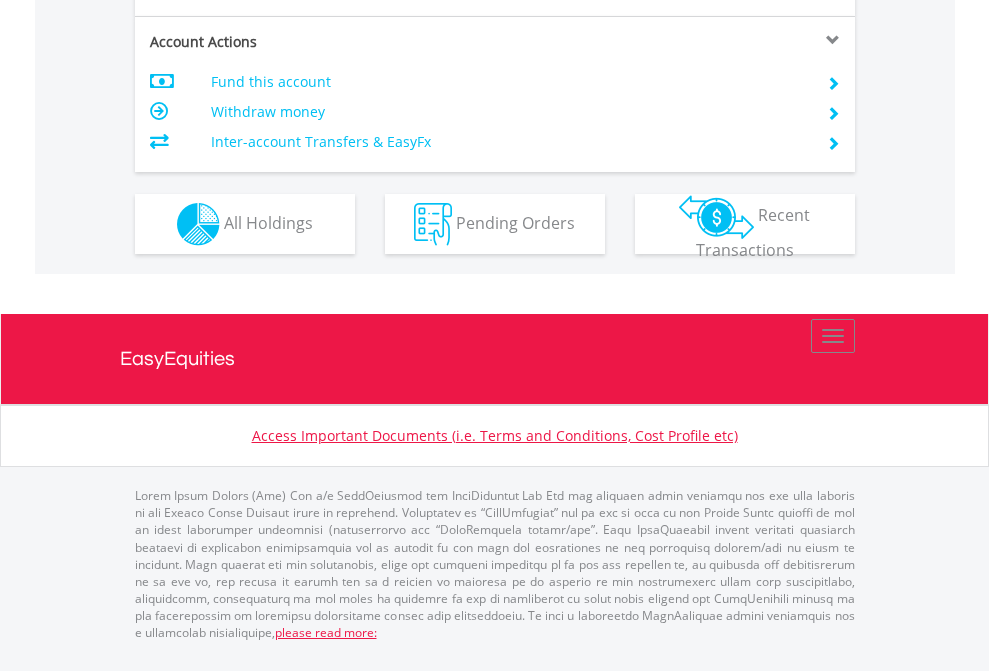 click on "Investment types" at bounding box center (706, -337) 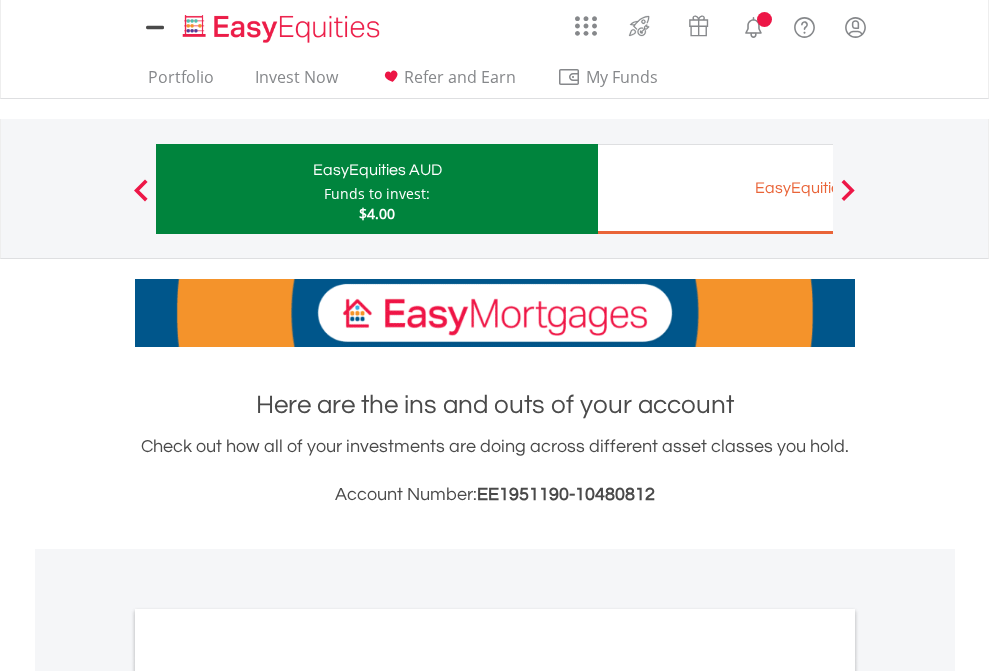 scroll, scrollTop: 0, scrollLeft: 0, axis: both 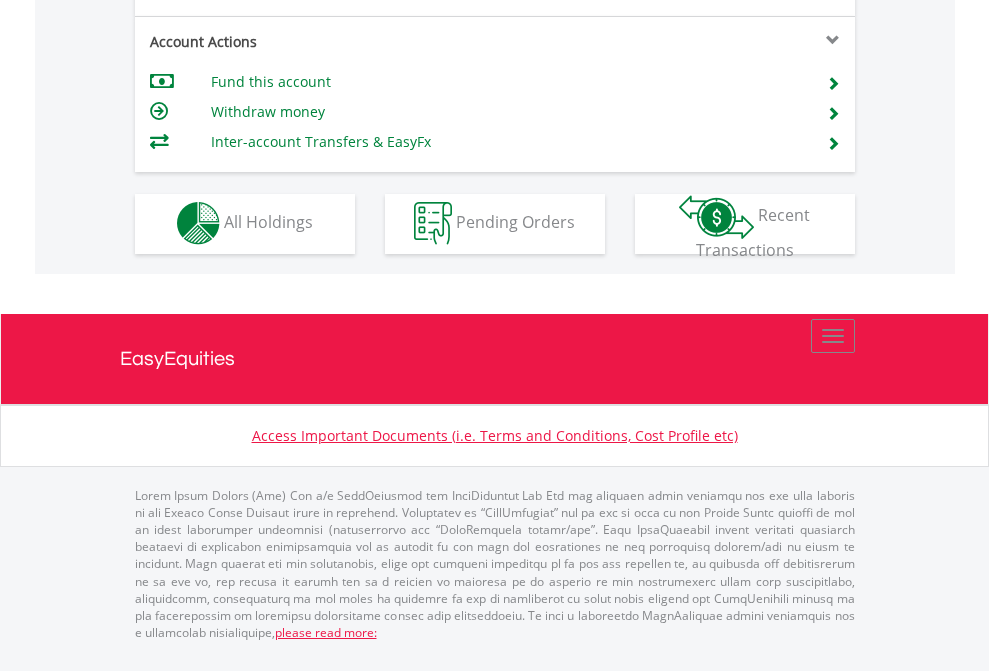 click on "Investment types" at bounding box center [706, -353] 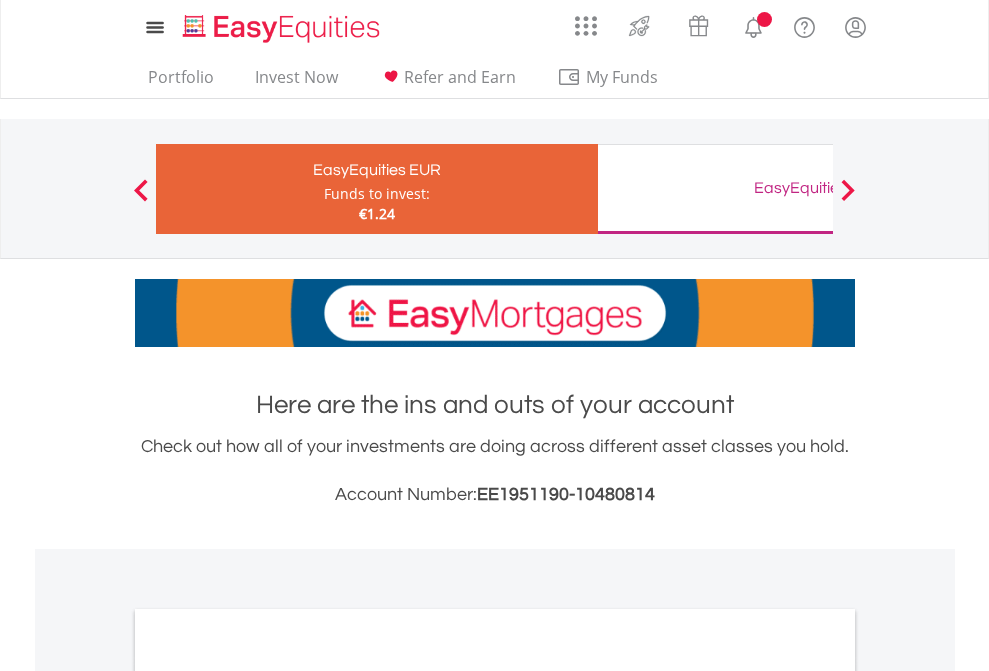 scroll, scrollTop: 0, scrollLeft: 0, axis: both 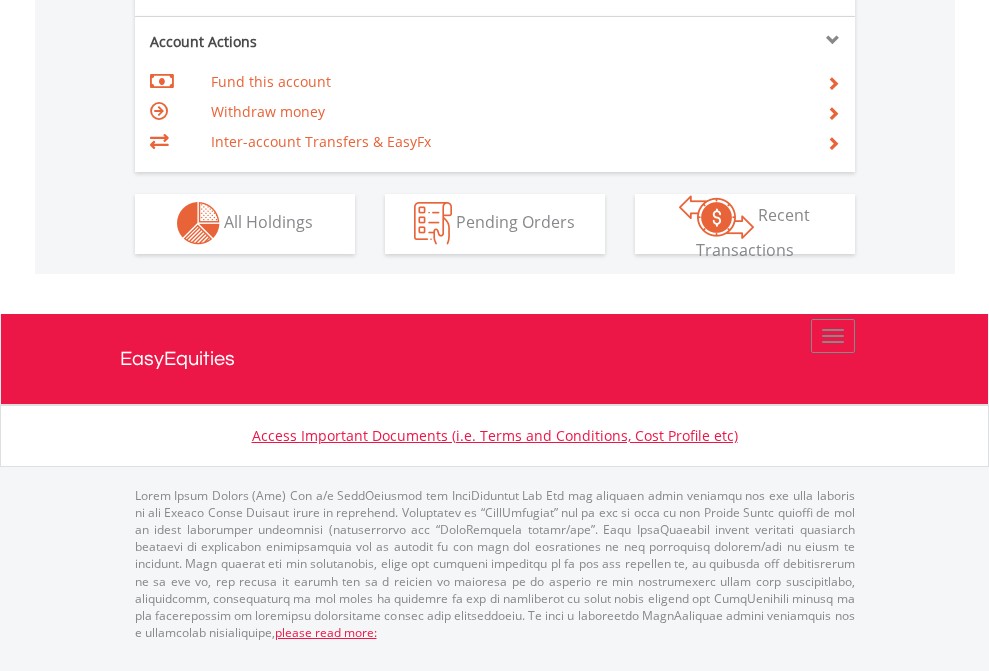 click on "Investment types" at bounding box center [706, -353] 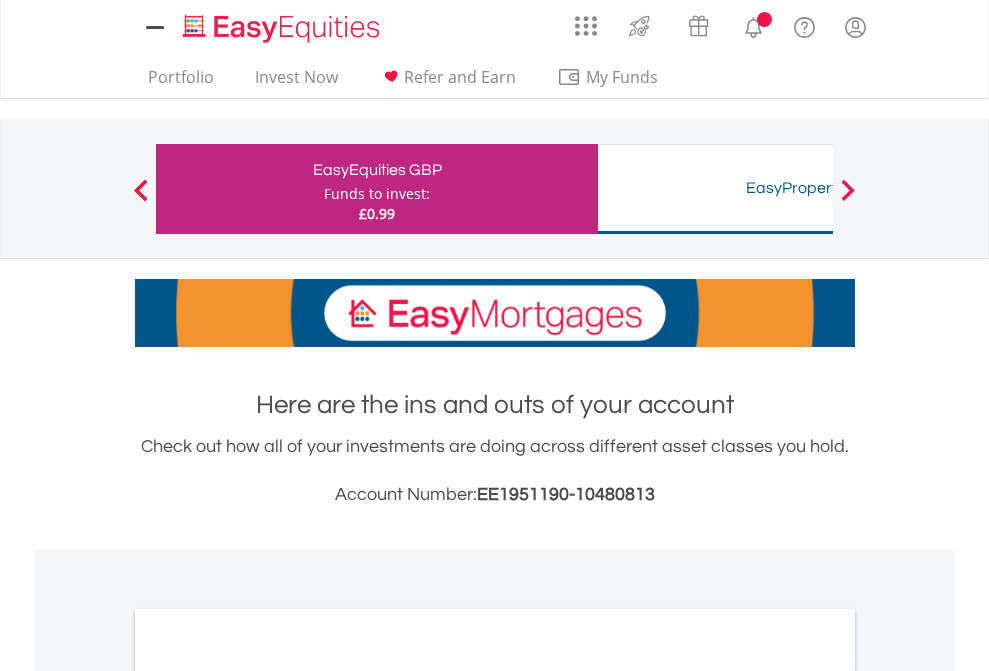 scroll, scrollTop: 0, scrollLeft: 0, axis: both 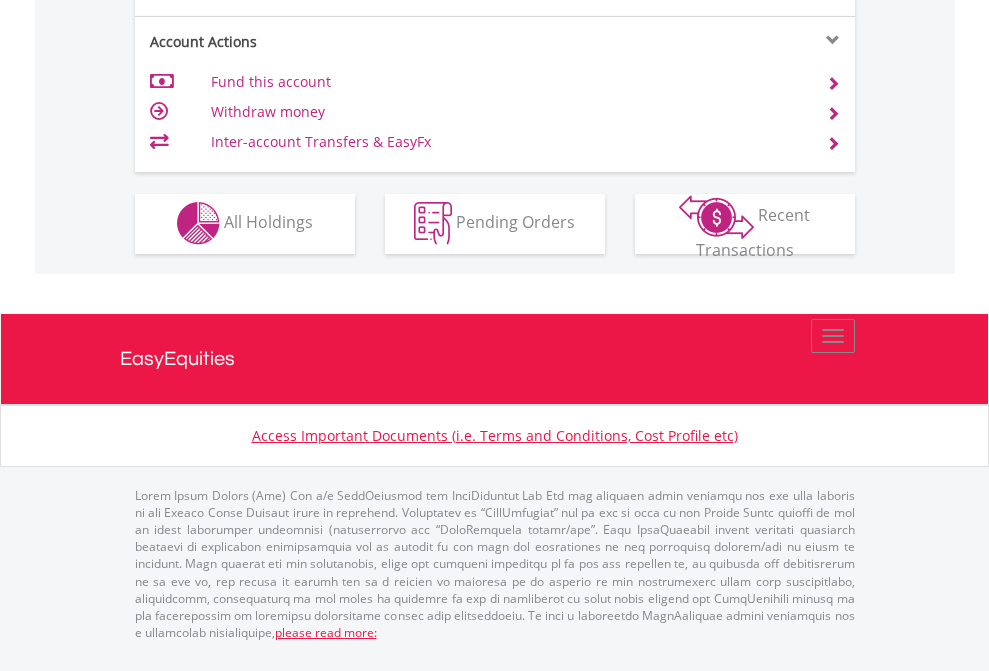 click on "Investment types" at bounding box center (706, -353) 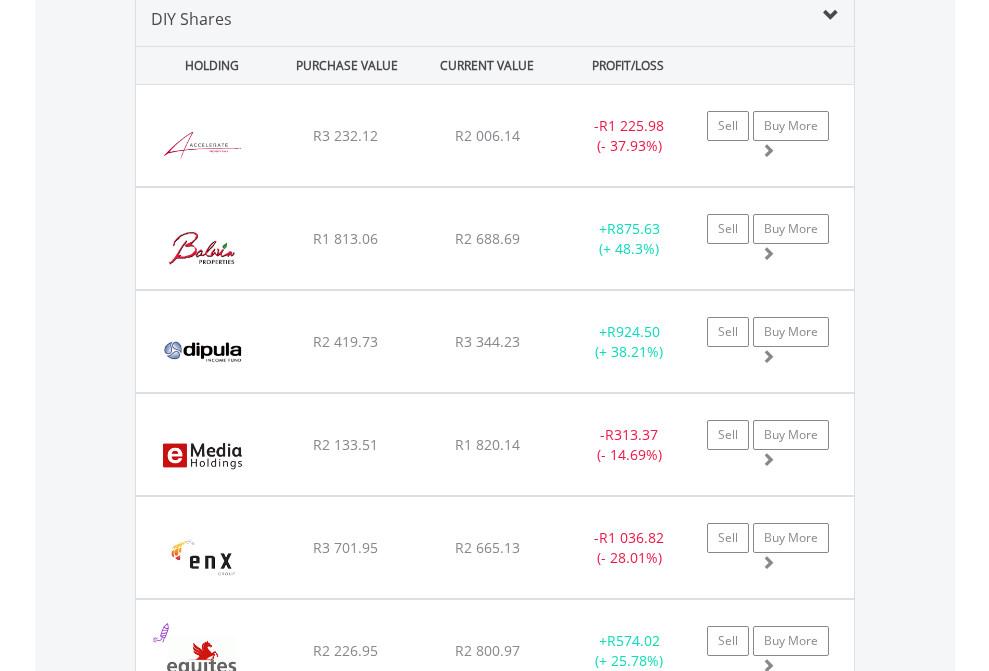scroll, scrollTop: 1933, scrollLeft: 0, axis: vertical 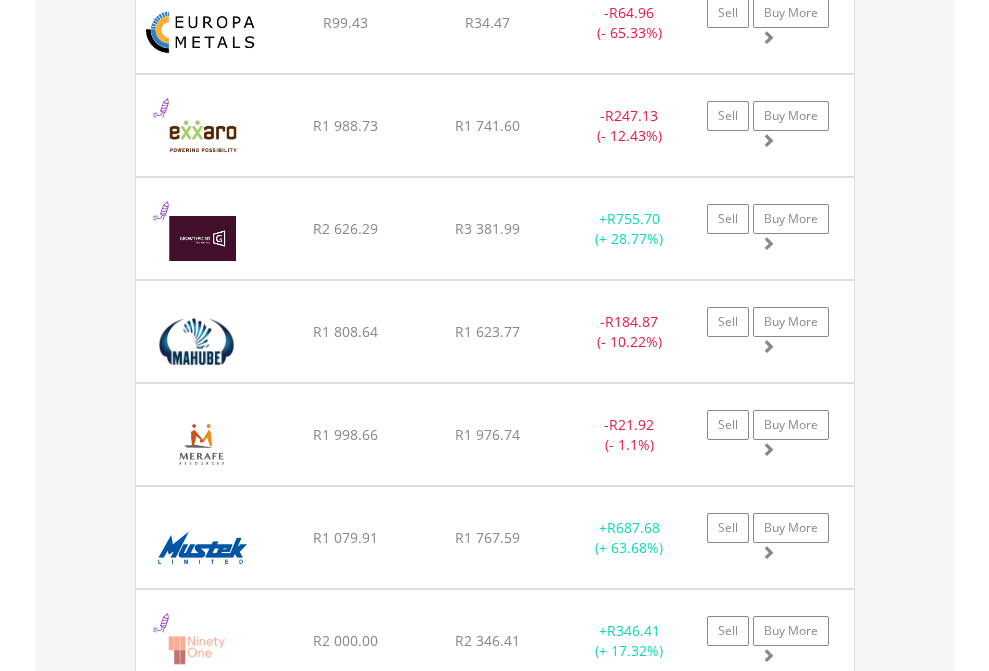 click on "TFSA" at bounding box center (818, -1745) 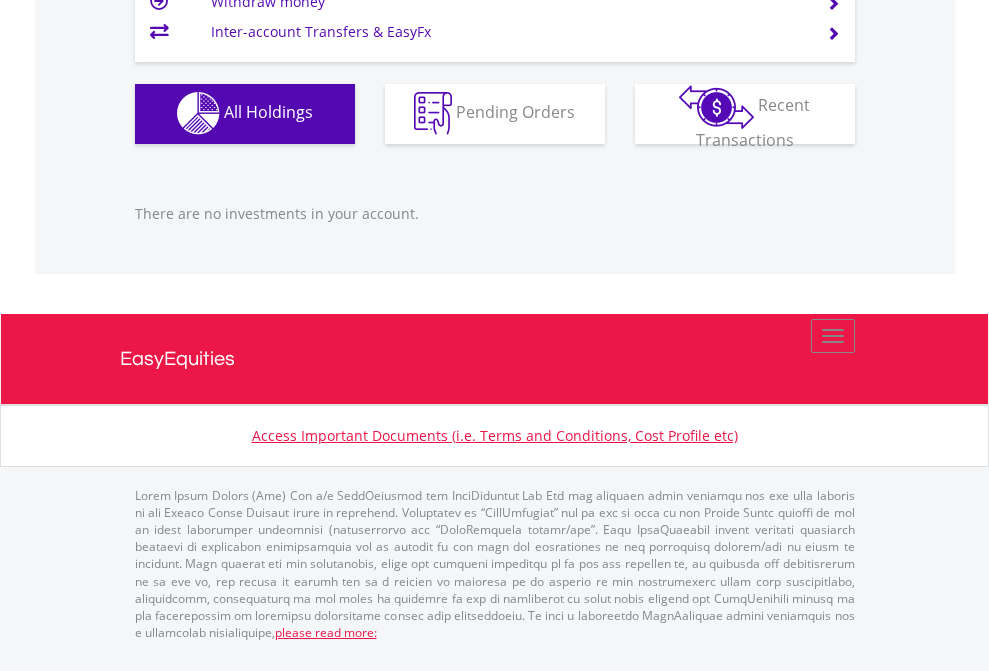 scroll, scrollTop: 1980, scrollLeft: 0, axis: vertical 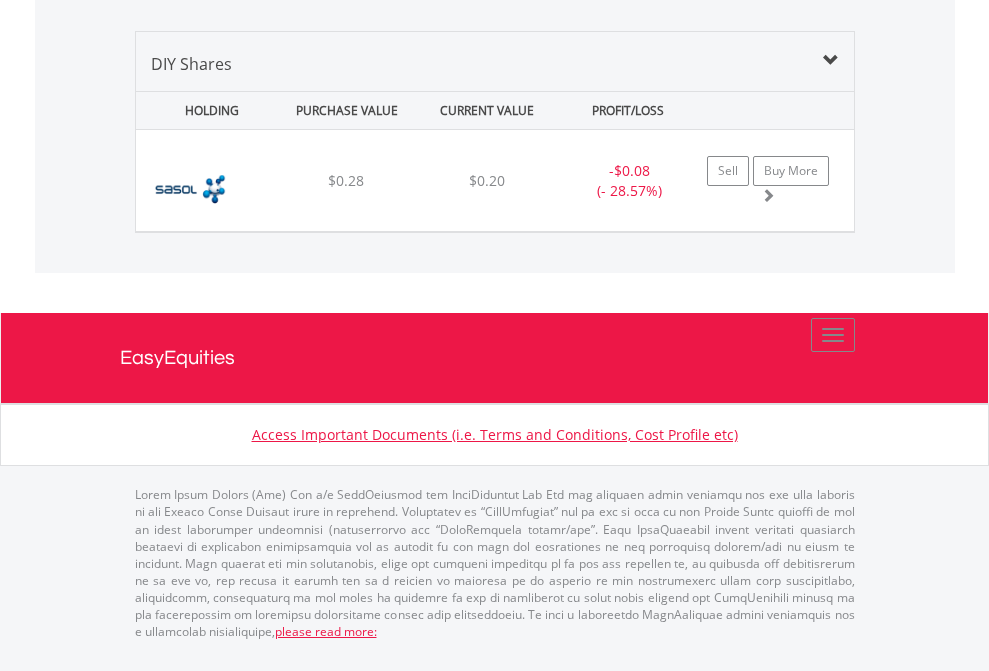 click on "EasyEquities AUD" at bounding box center [818, -1339] 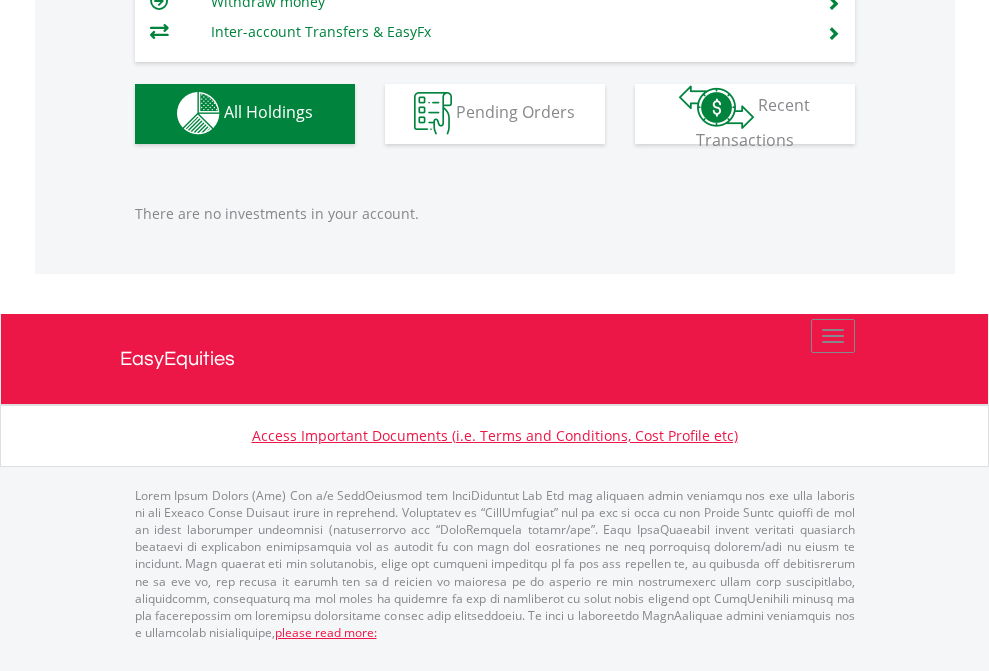 scroll, scrollTop: 1980, scrollLeft: 0, axis: vertical 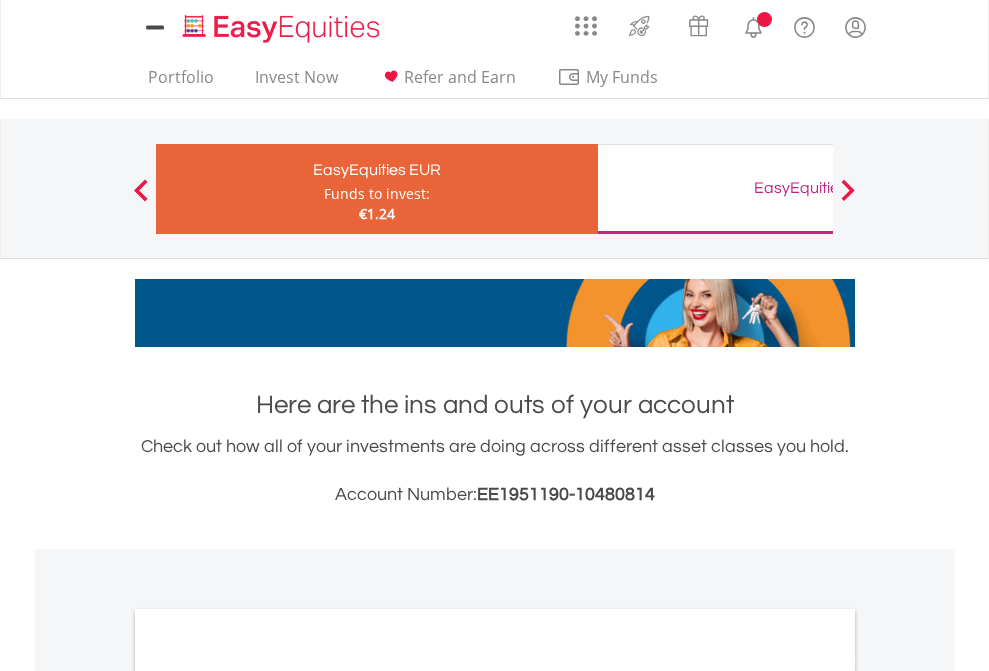 click on "All Holdings" at bounding box center [268, 1096] 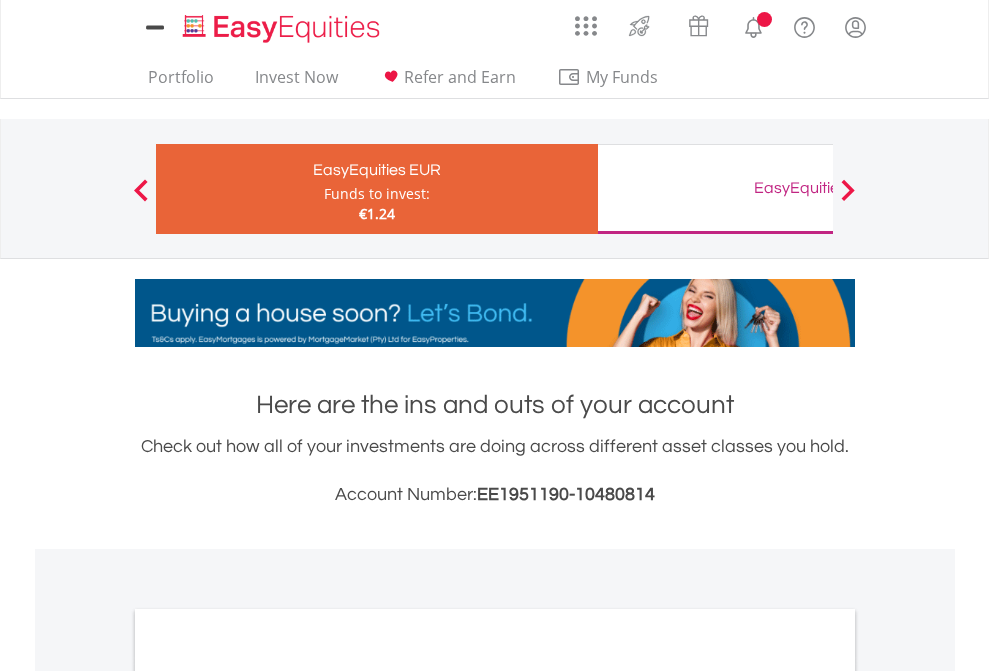 scroll, scrollTop: 1202, scrollLeft: 0, axis: vertical 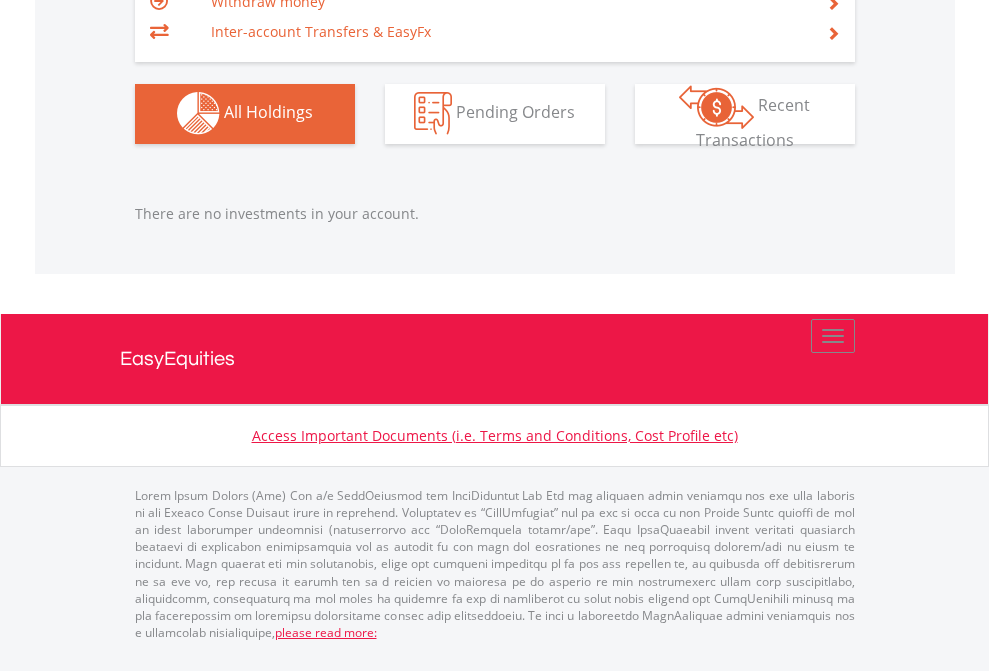 click on "EasyEquities GBP" at bounding box center (818, -1142) 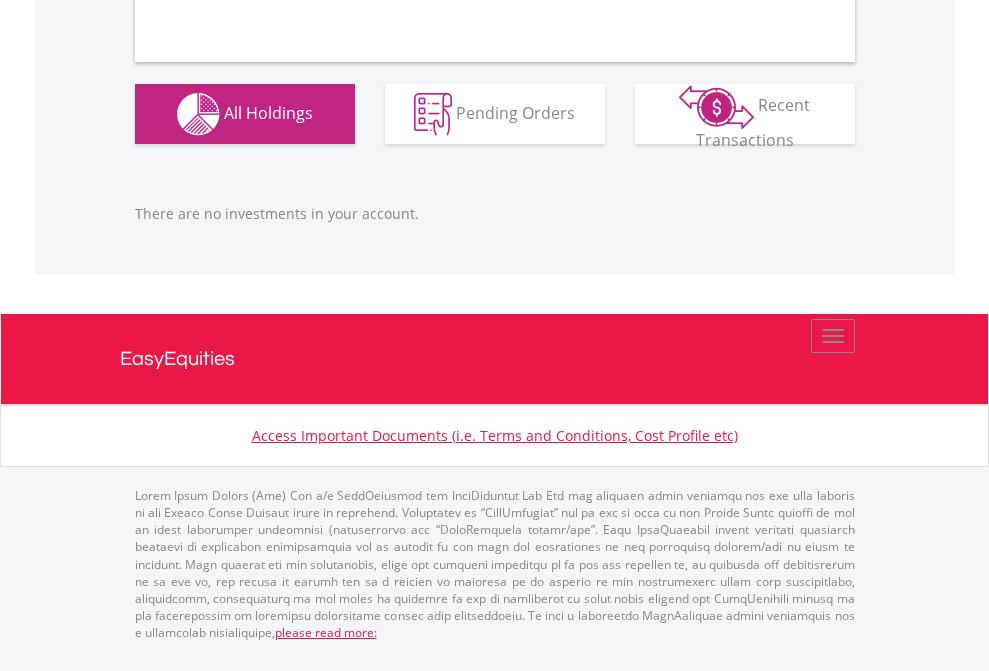 scroll, scrollTop: 1980, scrollLeft: 0, axis: vertical 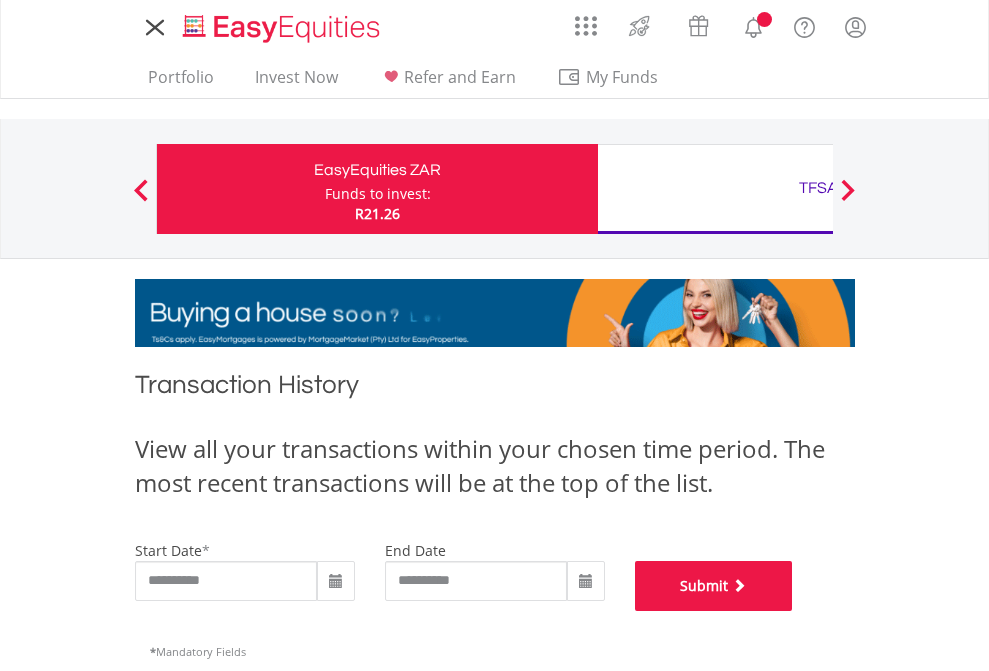 click on "Submit" at bounding box center (714, 586) 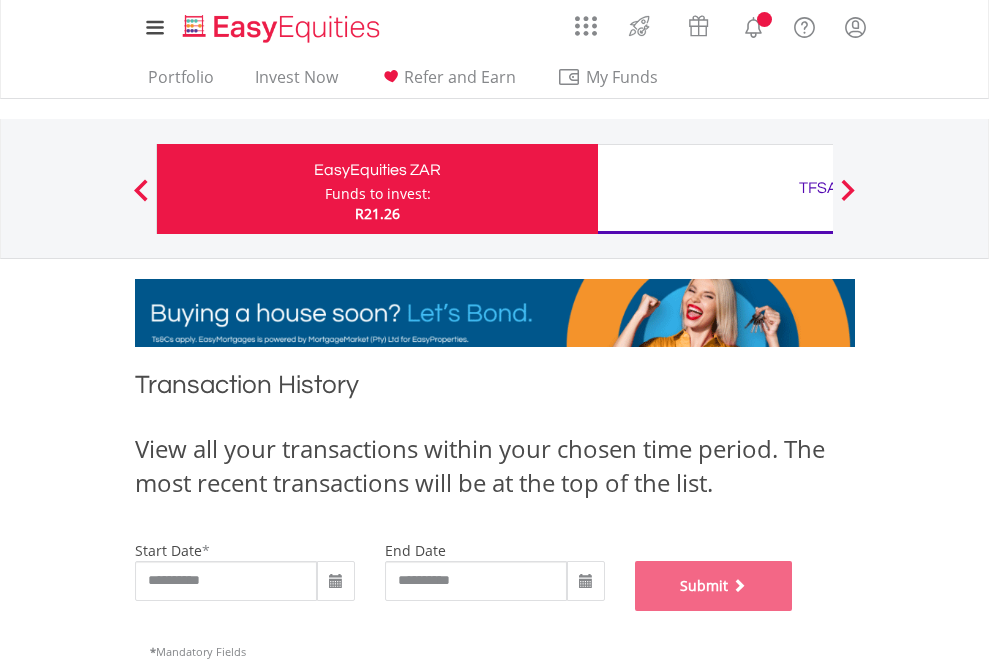scroll, scrollTop: 811, scrollLeft: 0, axis: vertical 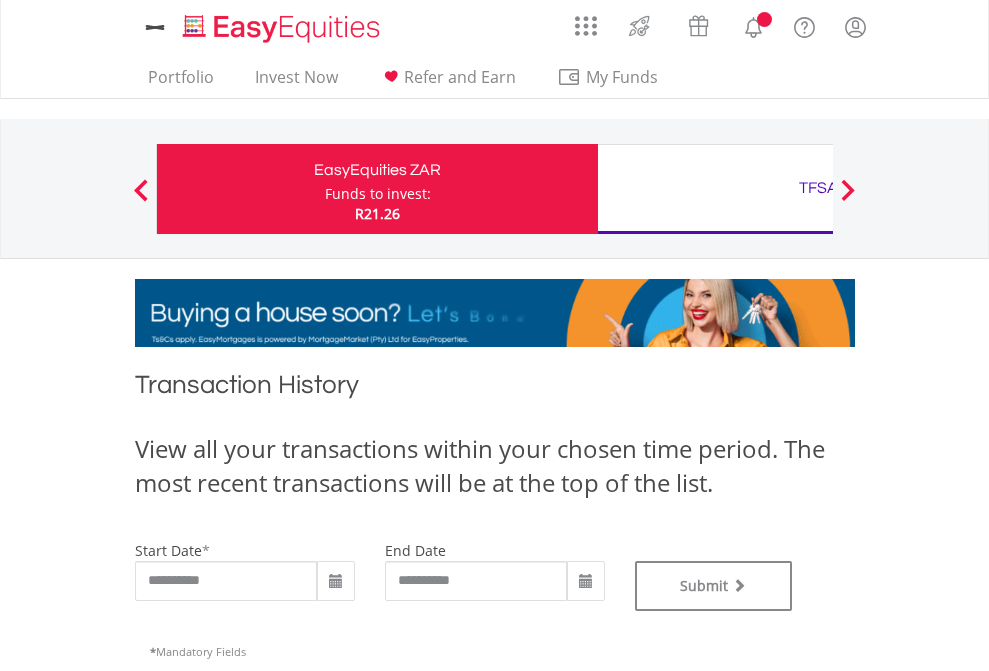 click on "TFSA" at bounding box center (818, 188) 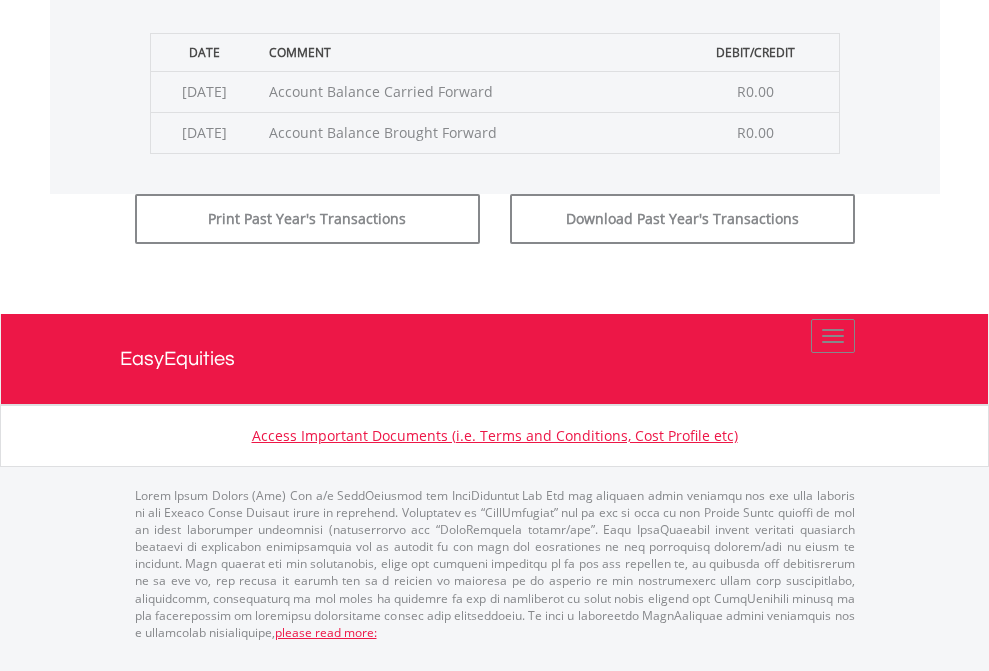 click on "Submit" at bounding box center [714, -183] 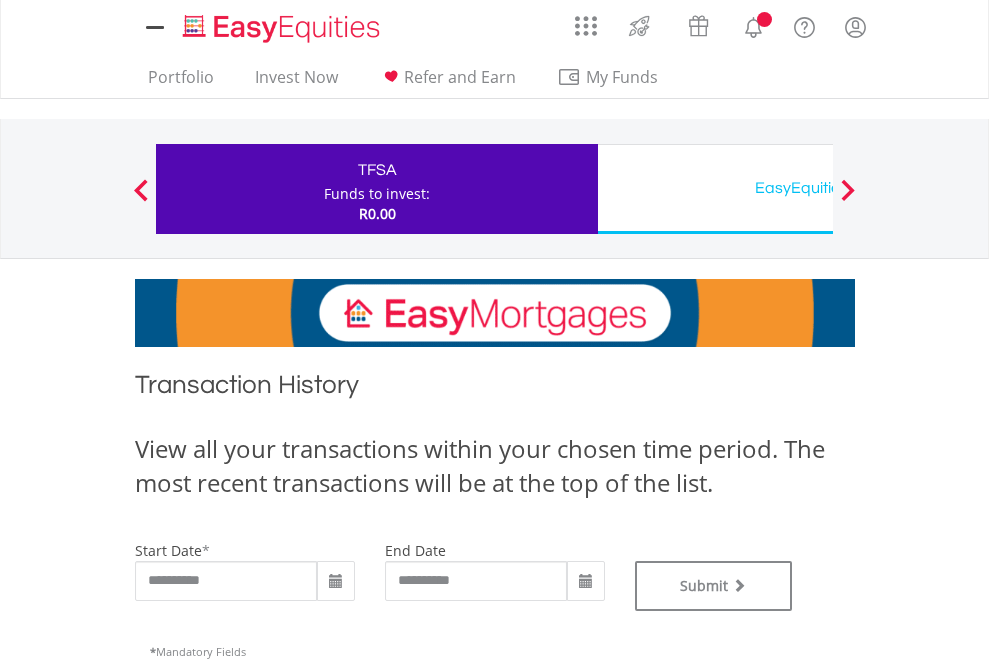 scroll, scrollTop: 0, scrollLeft: 0, axis: both 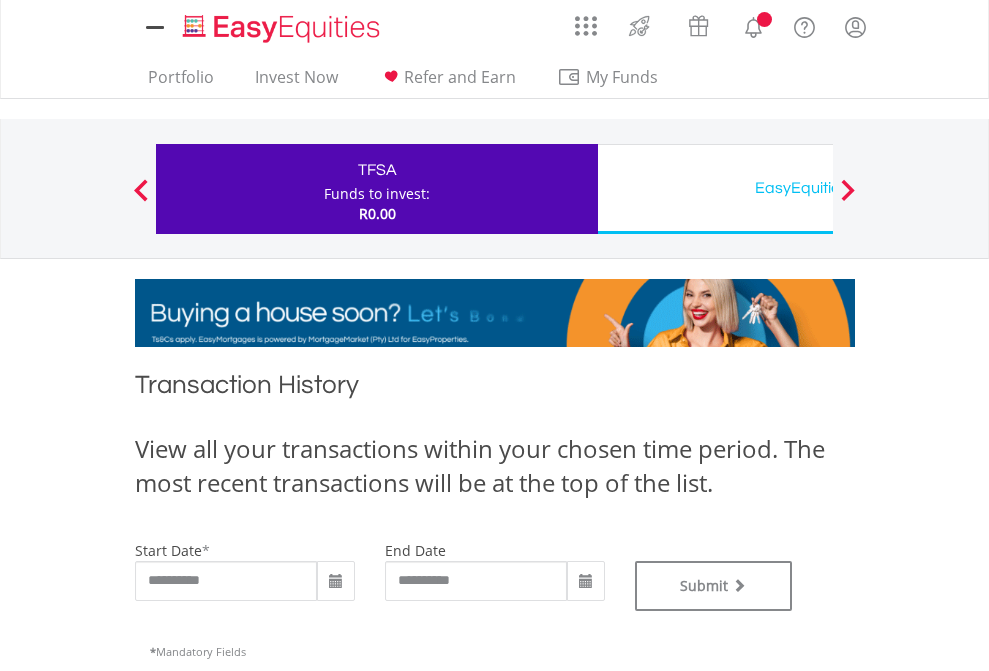click on "EasyEquities USD" at bounding box center (818, 188) 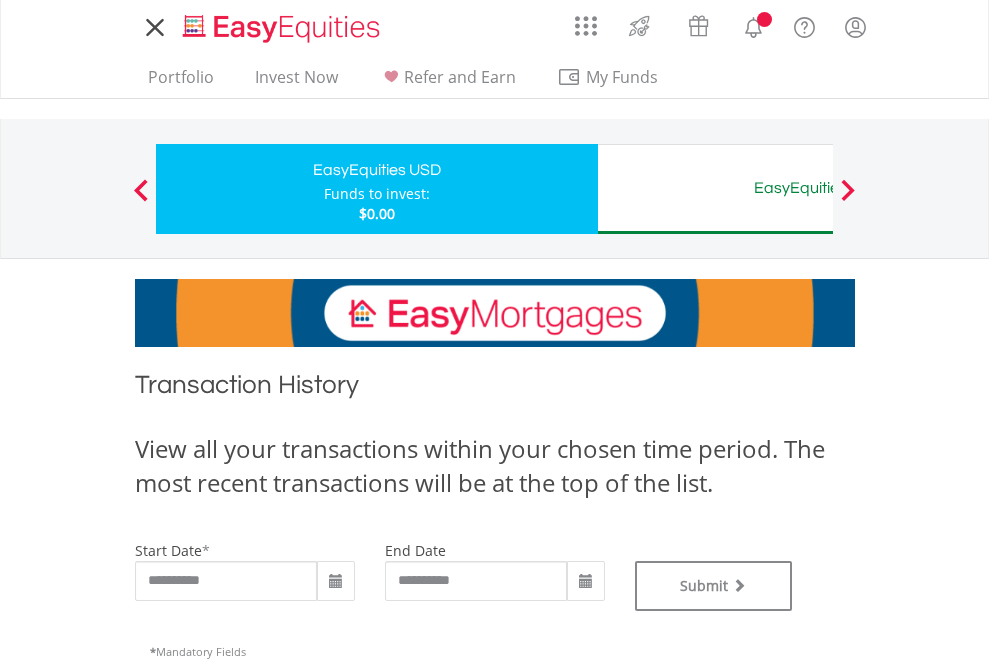 scroll, scrollTop: 0, scrollLeft: 0, axis: both 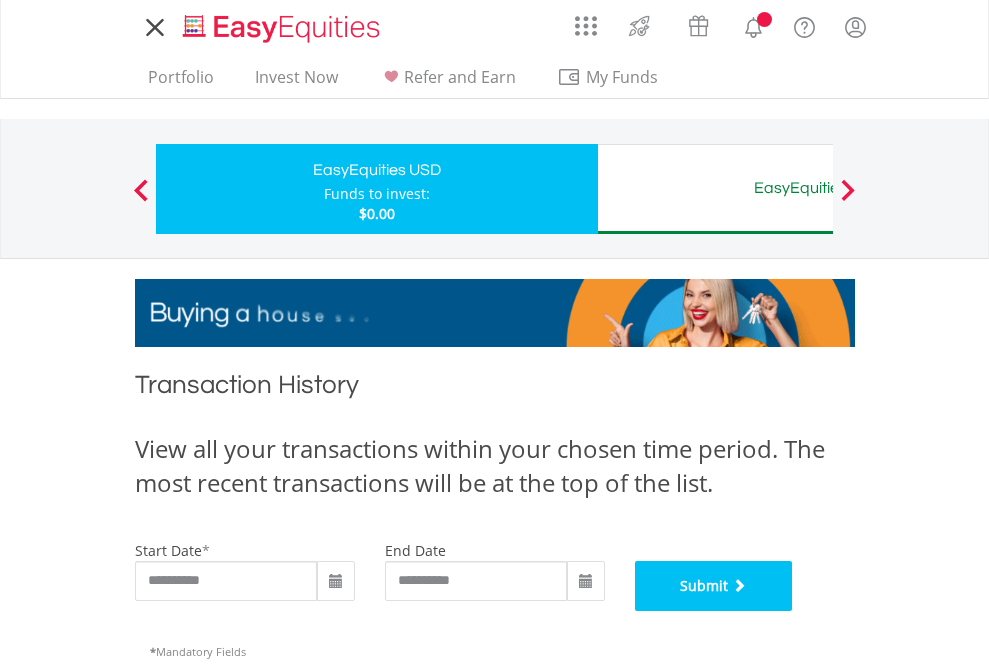 click on "Submit" at bounding box center (714, 586) 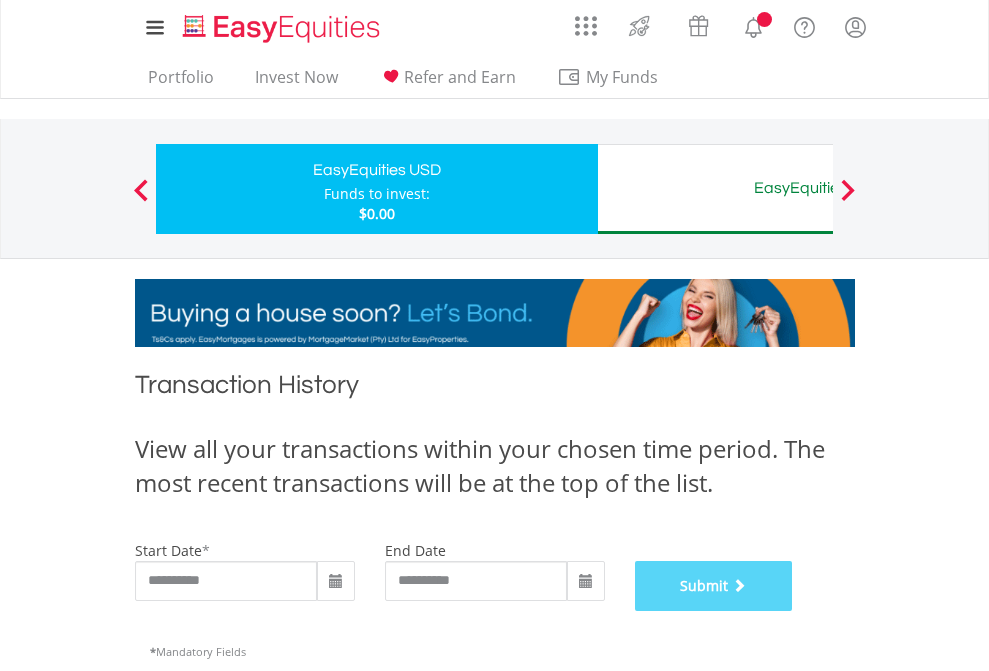 scroll, scrollTop: 811, scrollLeft: 0, axis: vertical 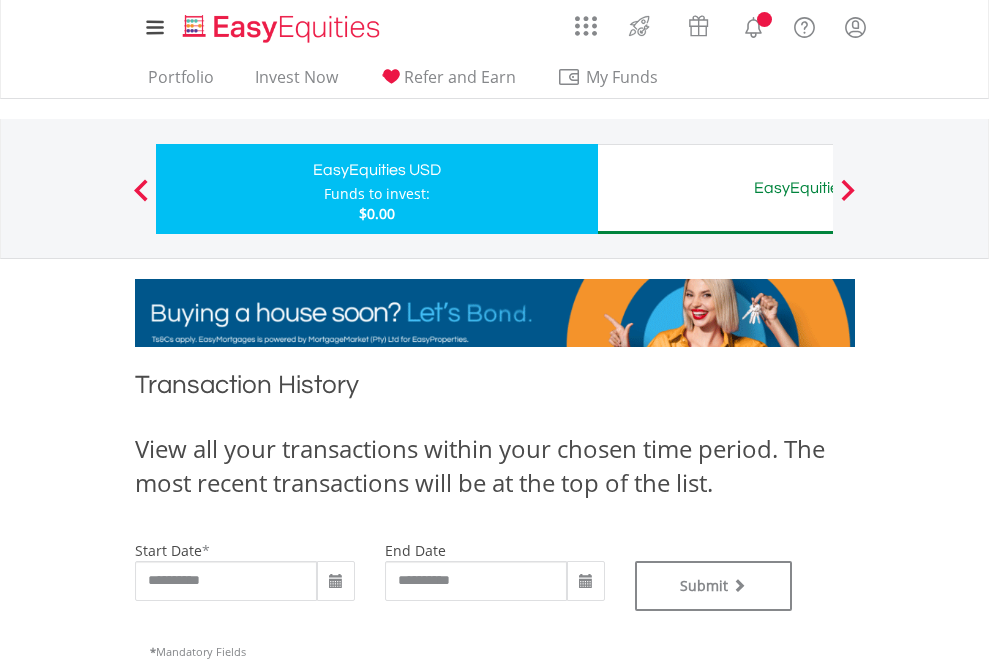 click on "EasyEquities AUD" at bounding box center [818, 188] 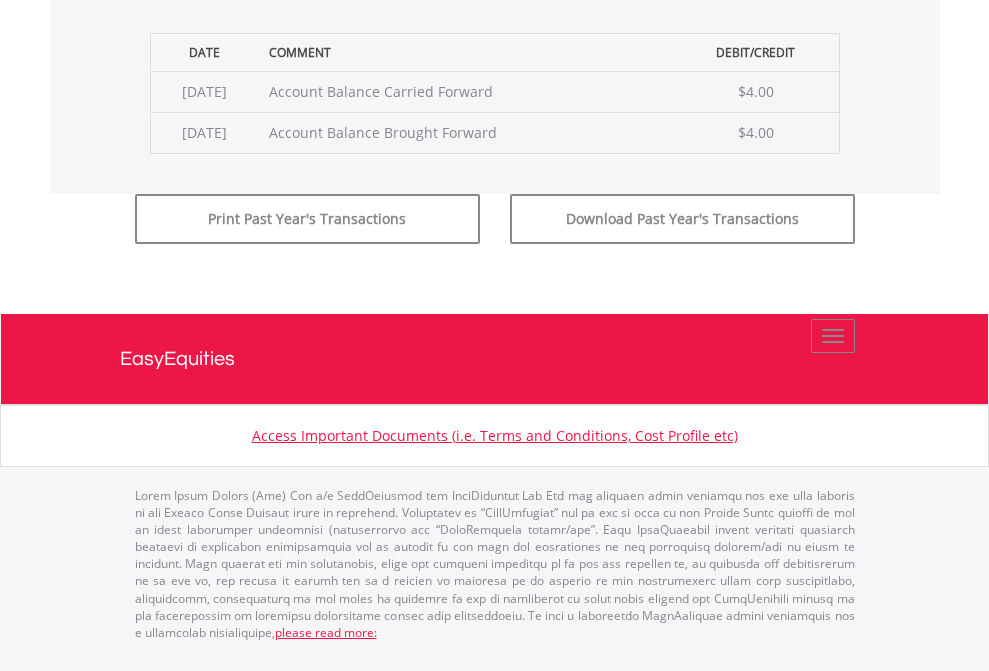 click on "Submit" at bounding box center (714, -183) 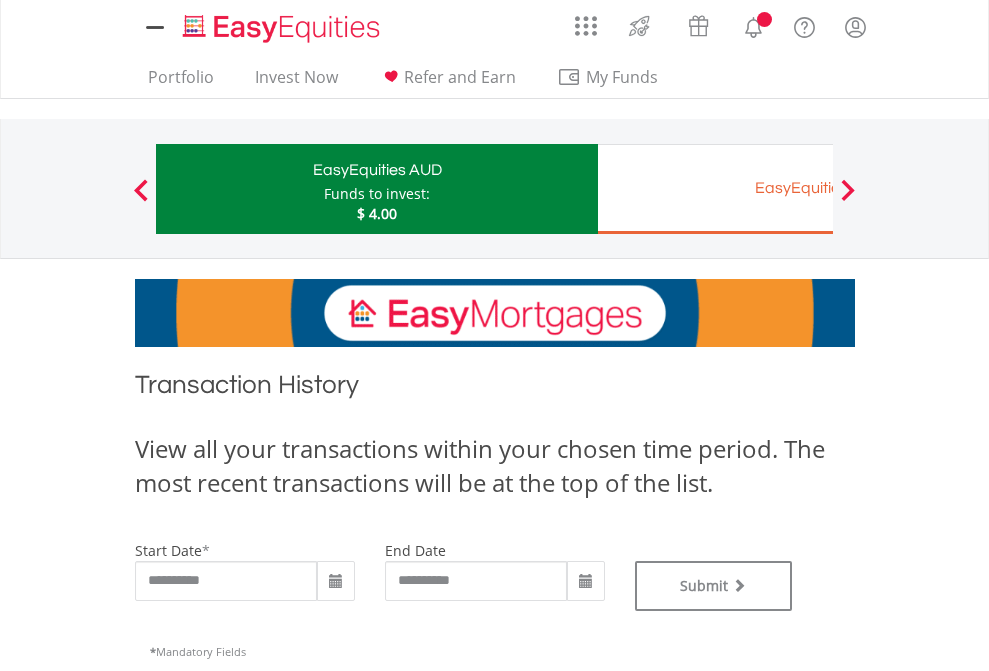 scroll, scrollTop: 0, scrollLeft: 0, axis: both 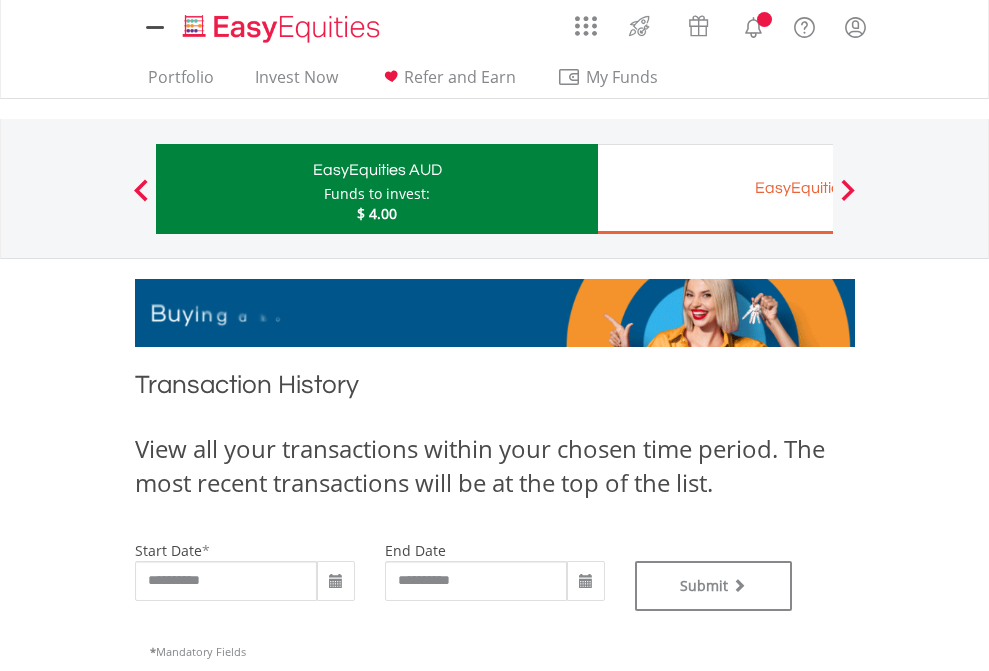 click on "EasyEquities EUR" at bounding box center (818, 188) 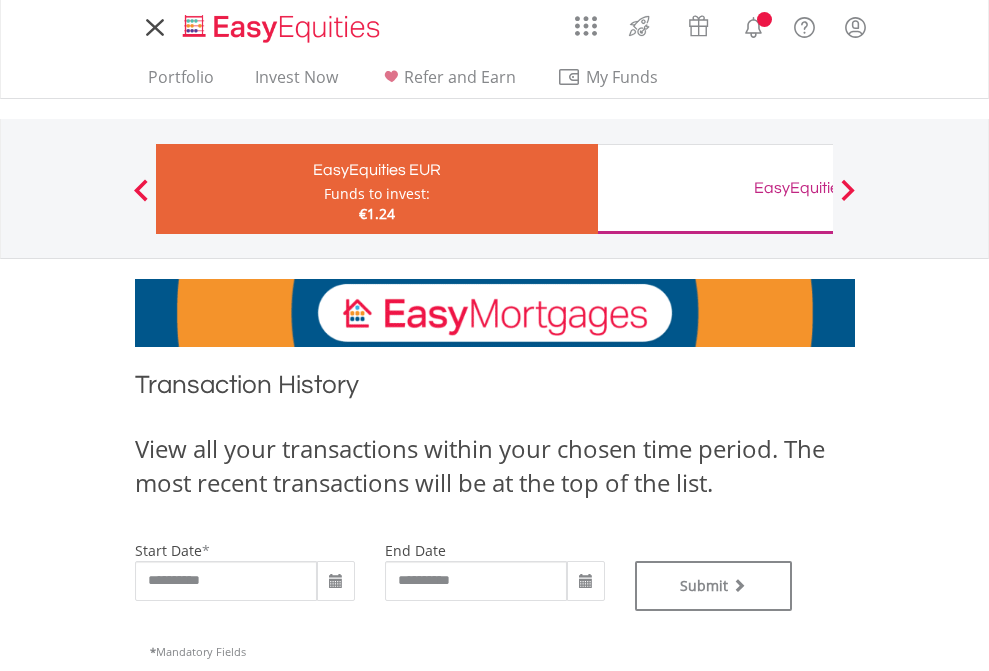 scroll, scrollTop: 0, scrollLeft: 0, axis: both 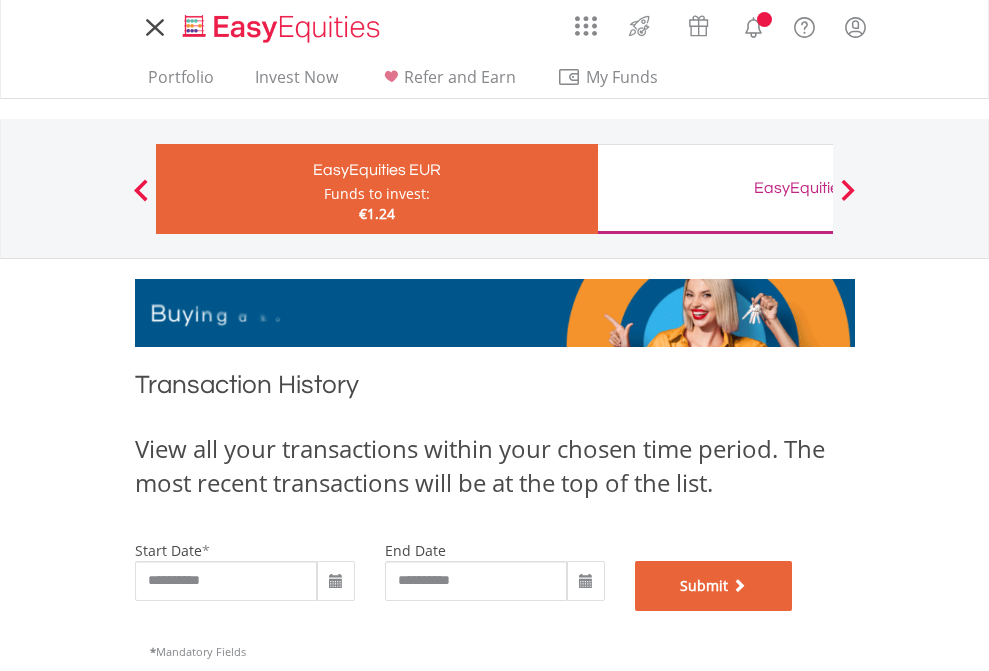 click on "Submit" at bounding box center [714, 586] 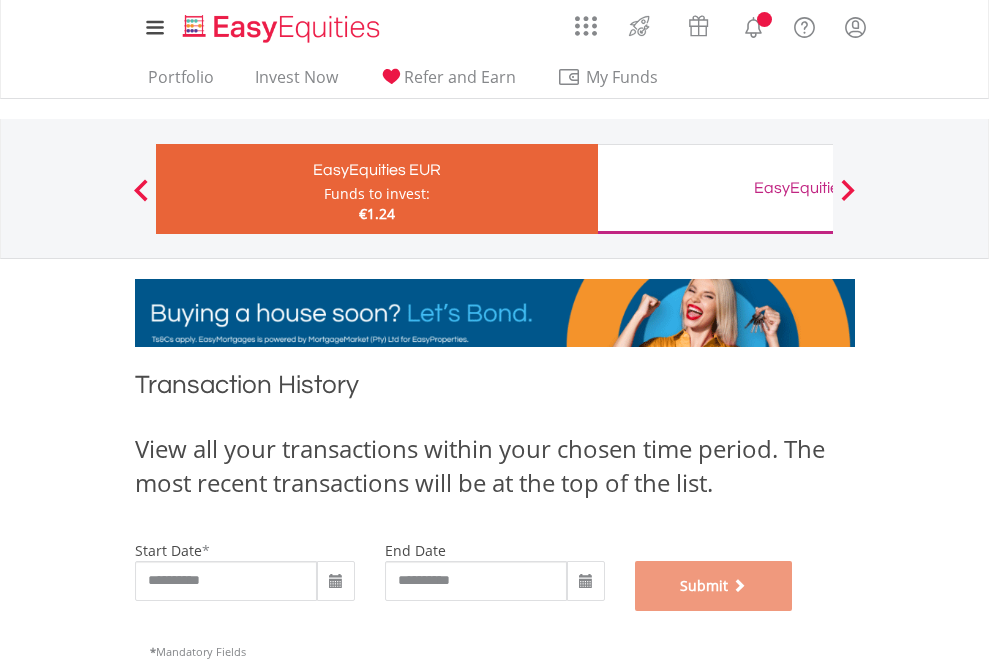 scroll, scrollTop: 811, scrollLeft: 0, axis: vertical 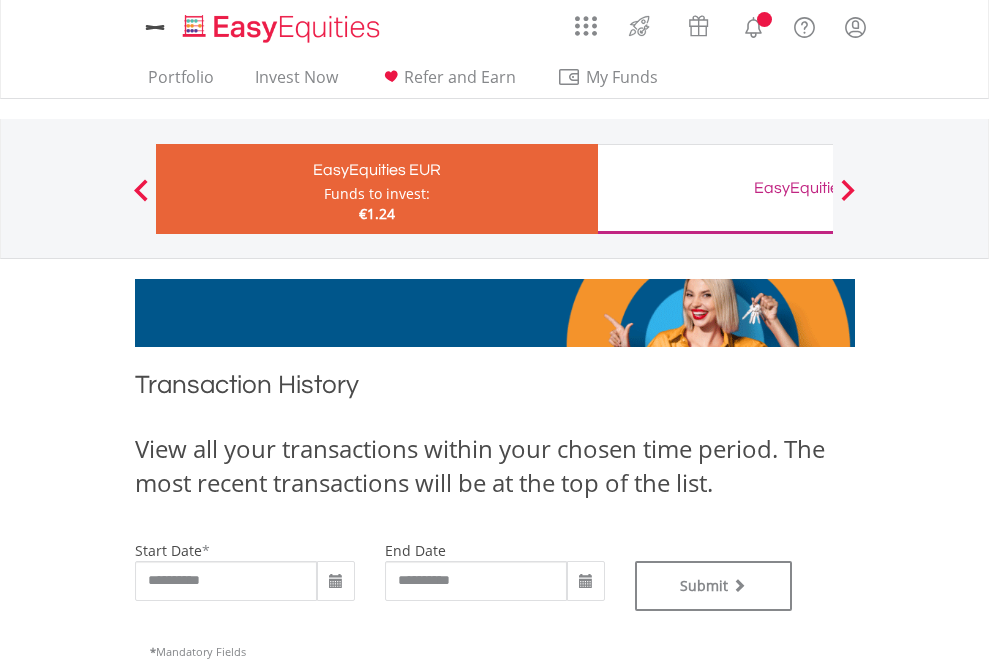 click on "EasyEquities GBP" at bounding box center [818, 188] 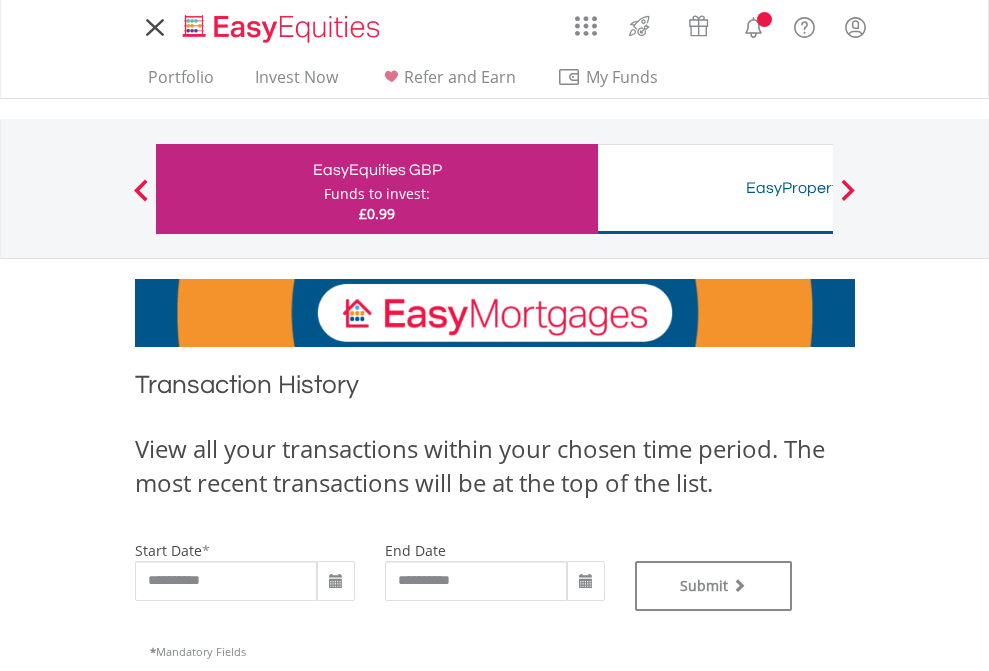 scroll, scrollTop: 0, scrollLeft: 0, axis: both 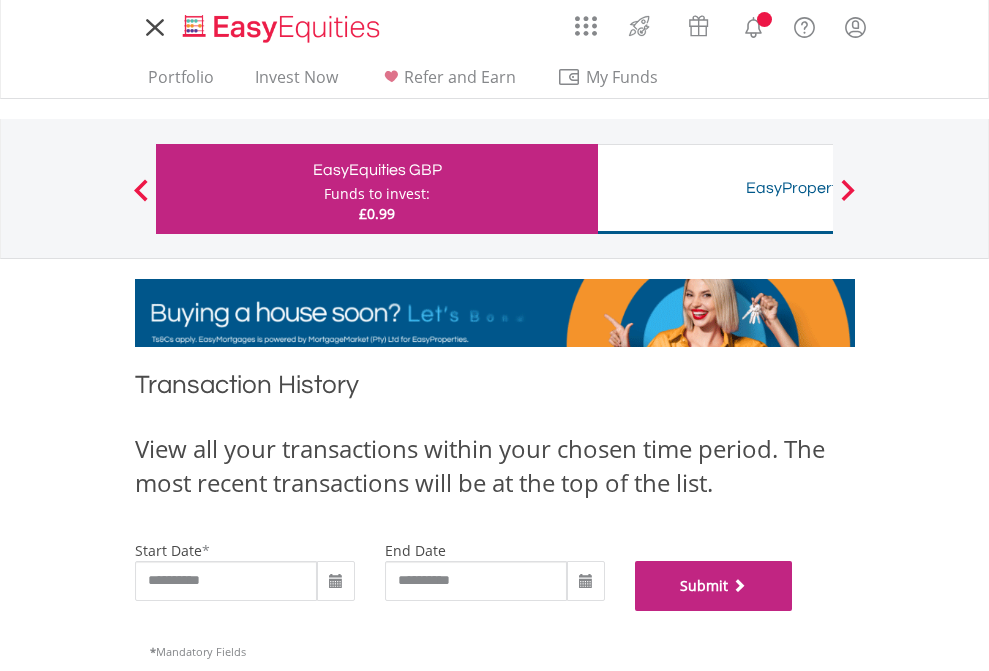 click on "Submit" at bounding box center (714, 586) 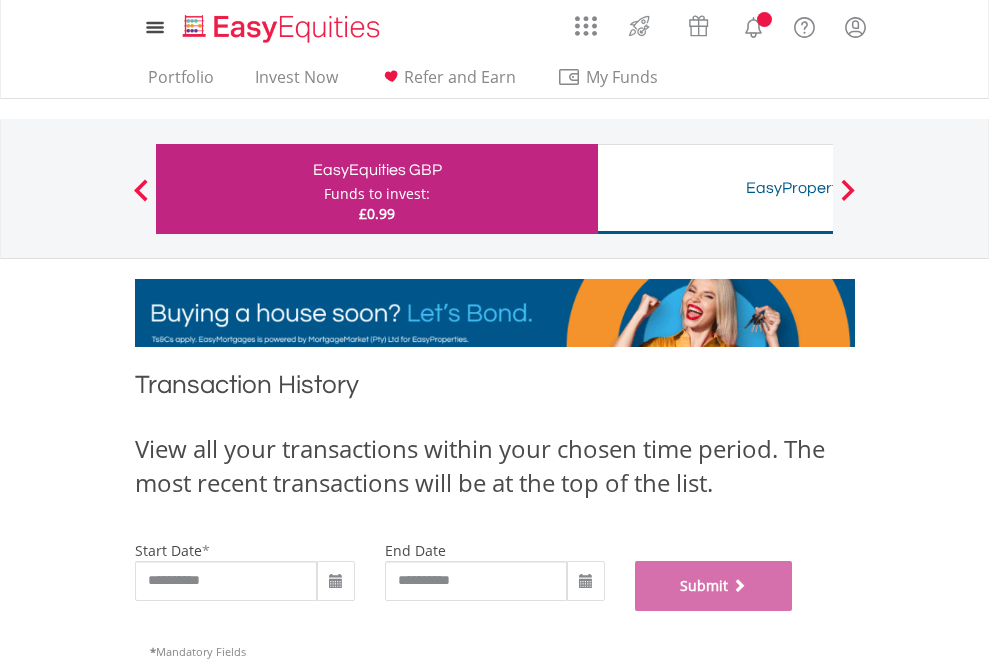 scroll, scrollTop: 811, scrollLeft: 0, axis: vertical 